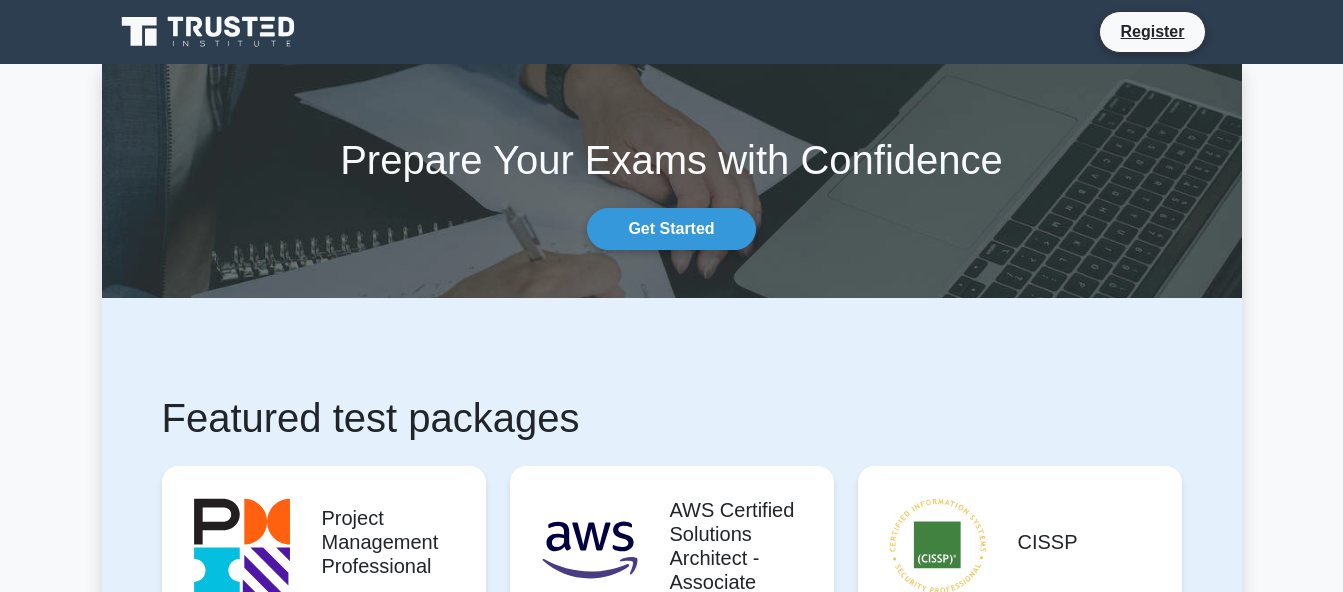 scroll, scrollTop: 0, scrollLeft: 0, axis: both 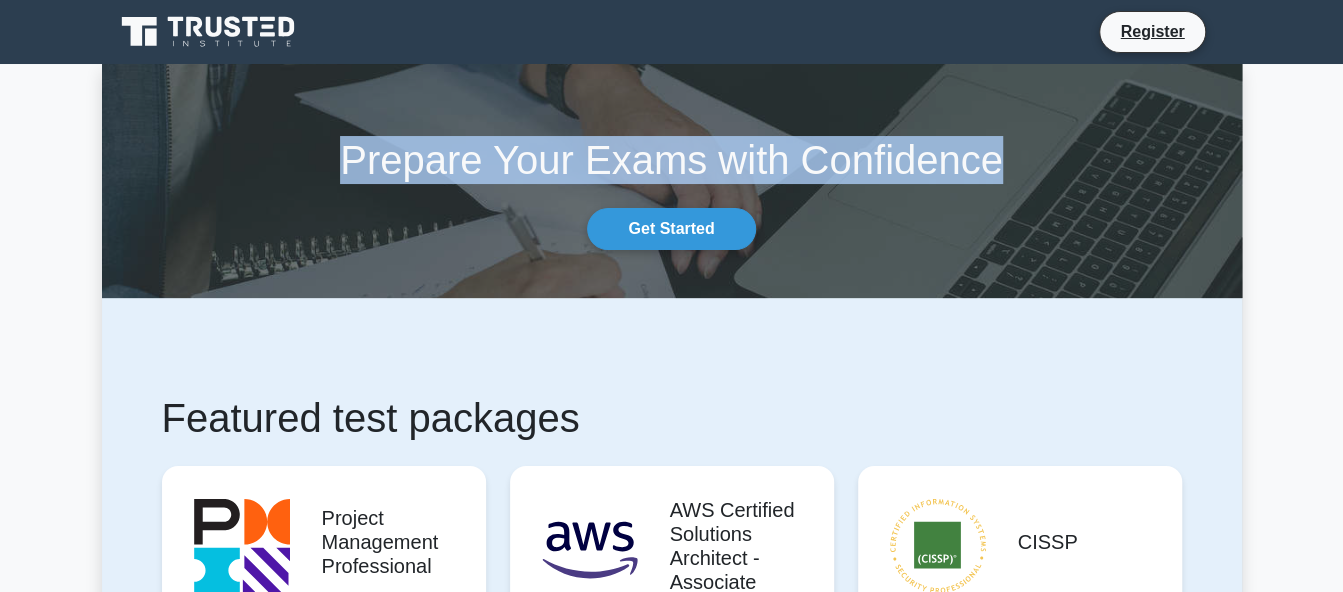 drag, startPoint x: 0, startPoint y: 0, endPoint x: 1361, endPoint y: 104, distance: 1364.9678 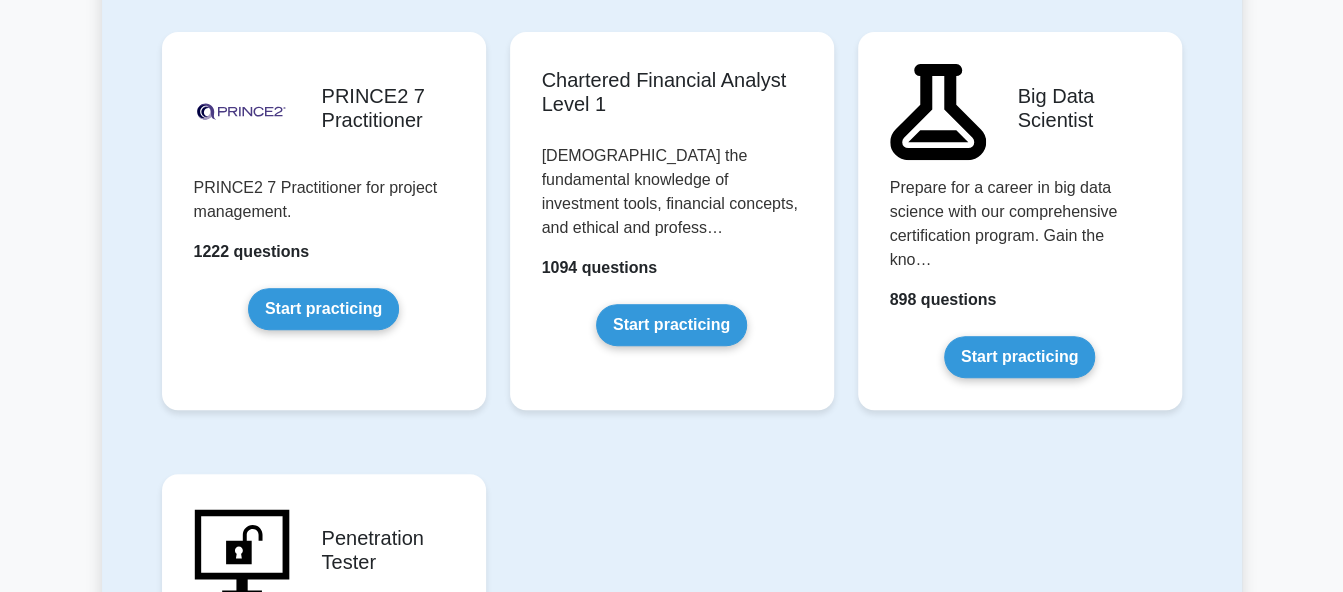 scroll, scrollTop: 4301, scrollLeft: 0, axis: vertical 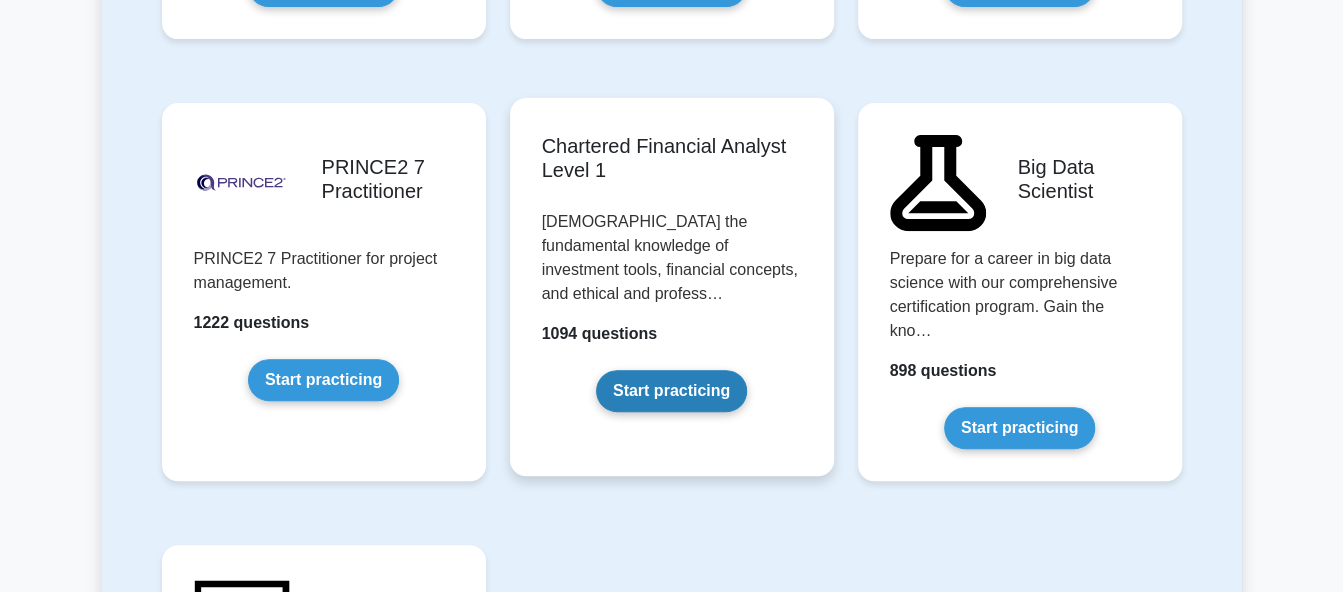 click on "Start practicing" at bounding box center (671, 391) 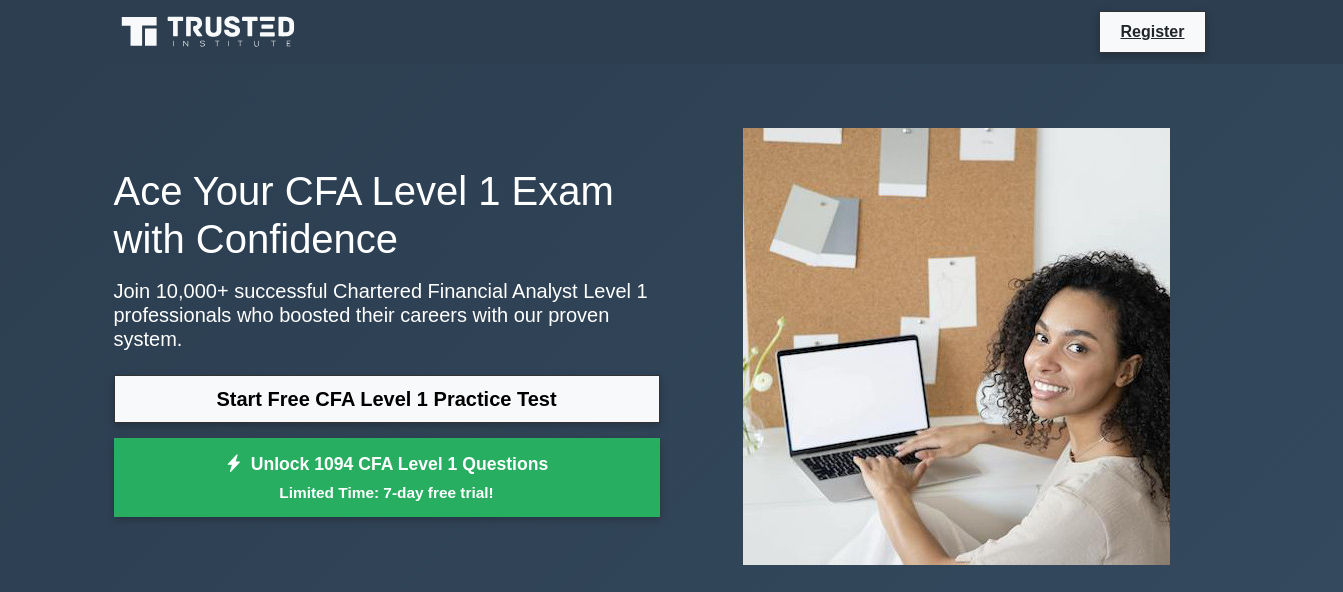 scroll, scrollTop: 0, scrollLeft: 0, axis: both 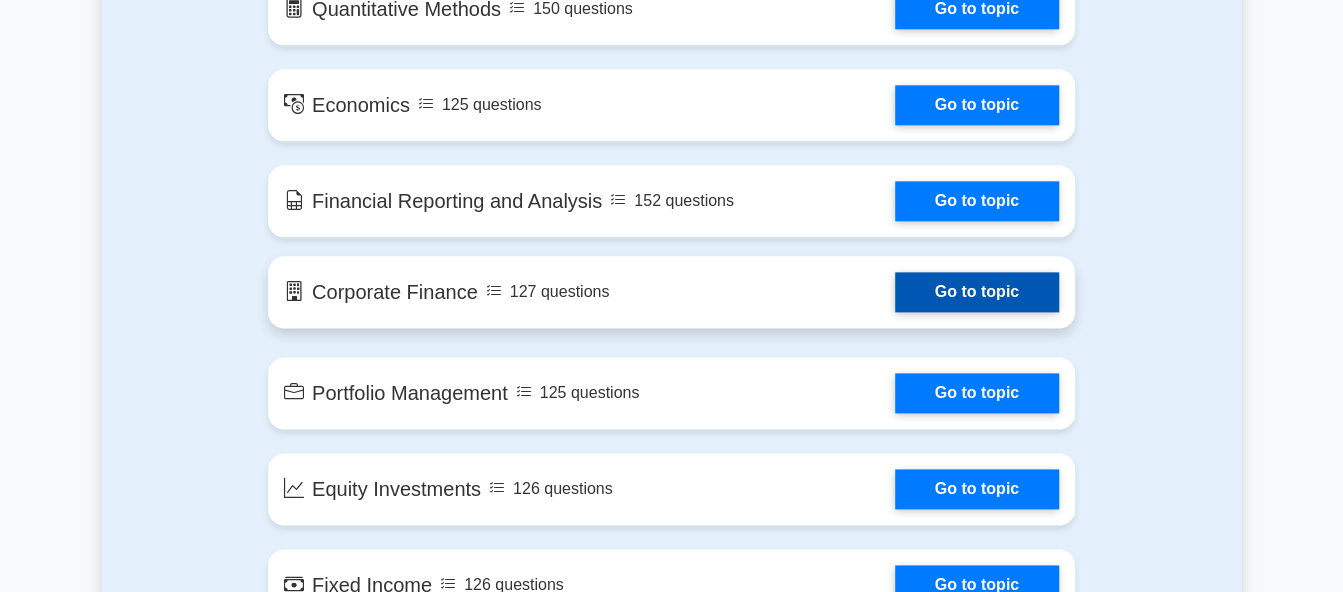 click on "Go to topic" at bounding box center [977, 292] 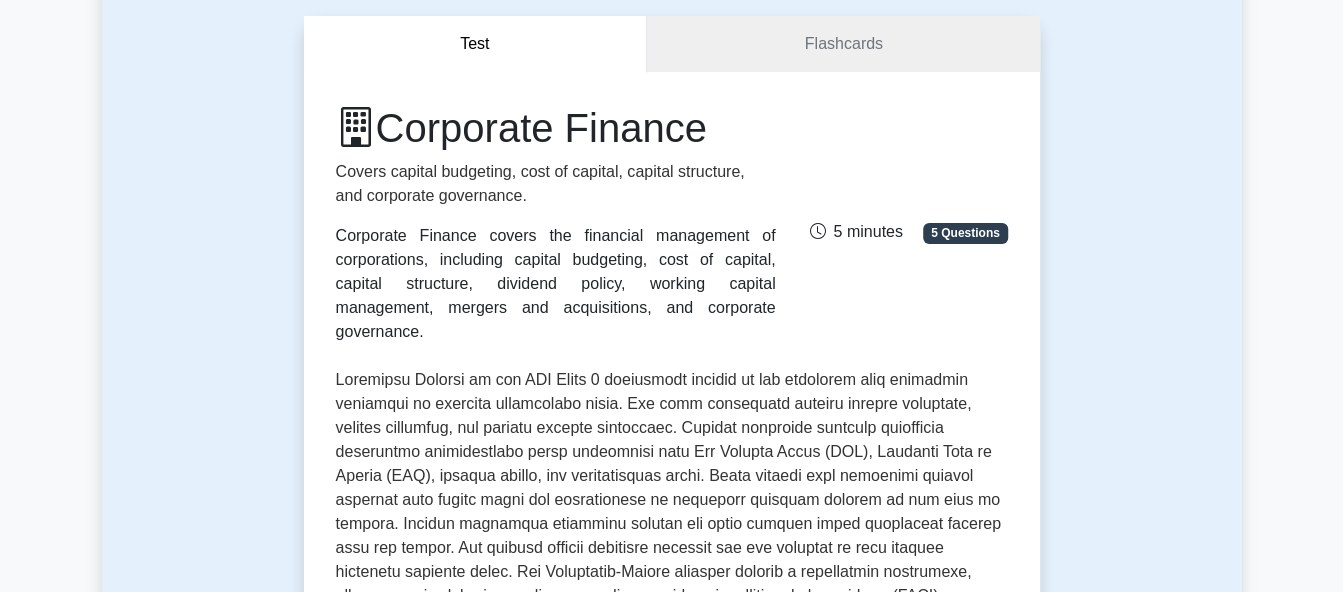 scroll, scrollTop: 0, scrollLeft: 0, axis: both 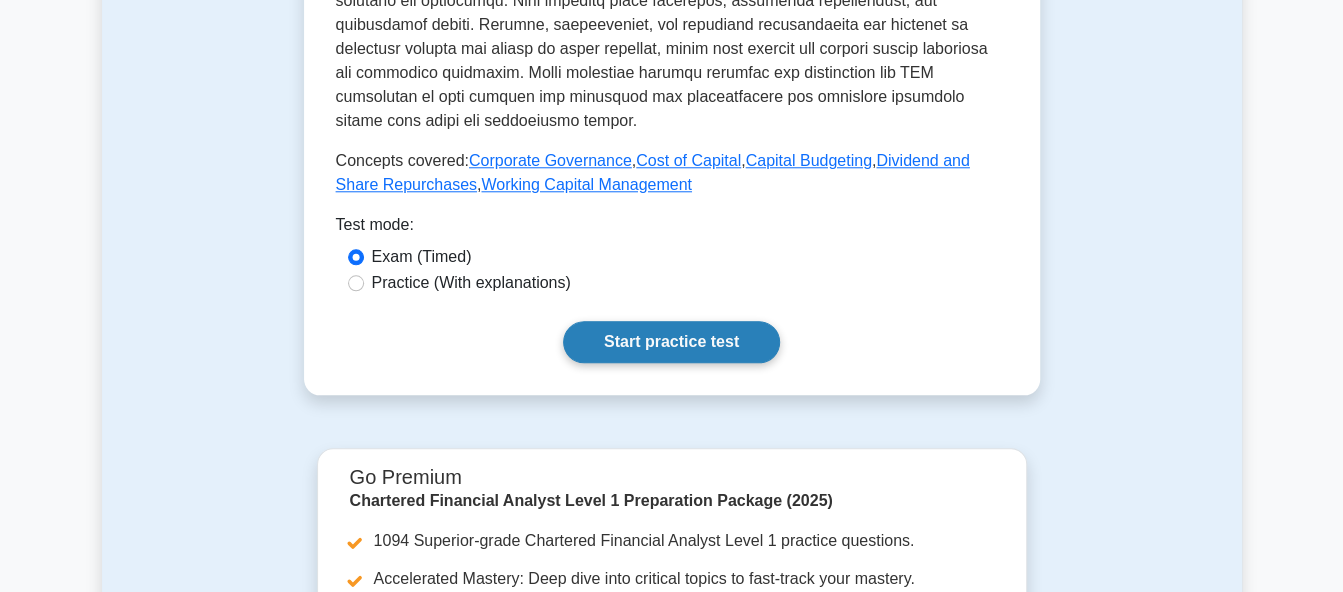 click on "Start practice test" at bounding box center [671, 342] 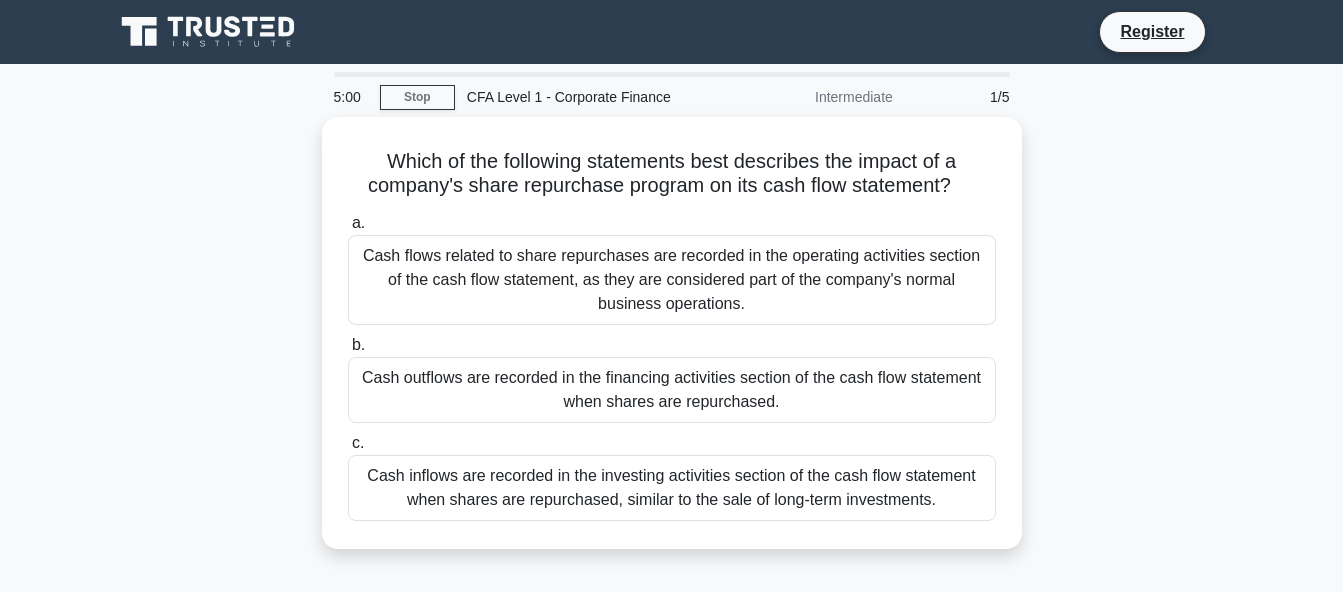 scroll, scrollTop: 0, scrollLeft: 0, axis: both 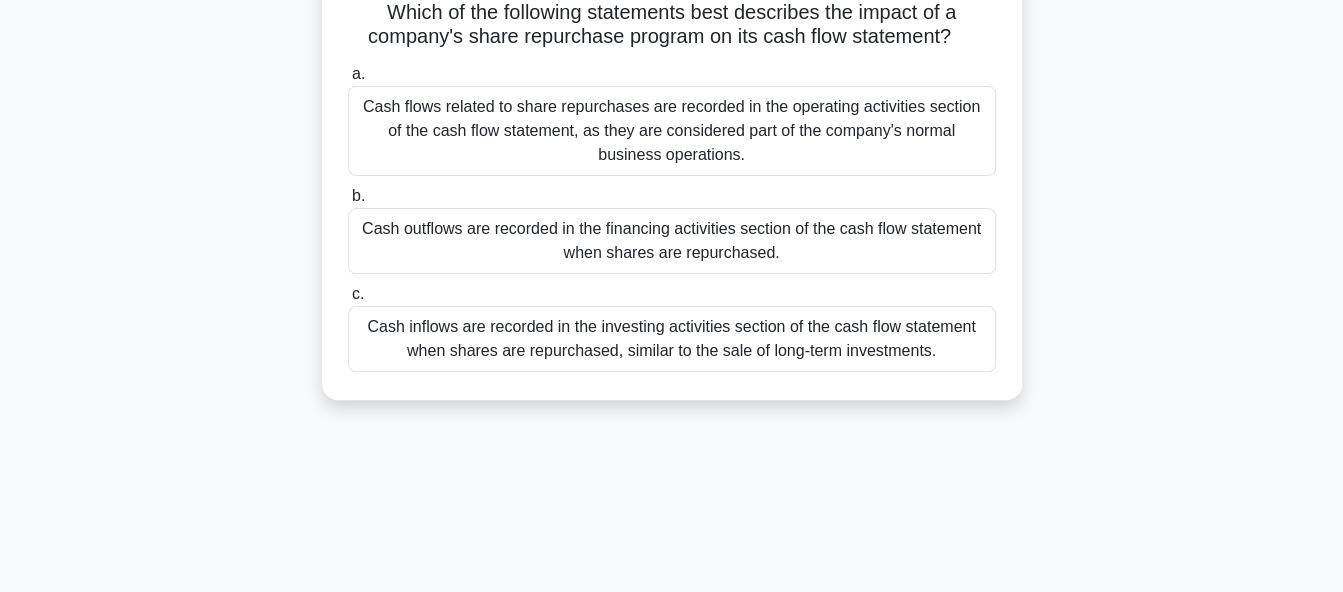 click on "Cash outflows are recorded in the financing activities section of the cash flow statement when shares are repurchased." at bounding box center [672, 241] 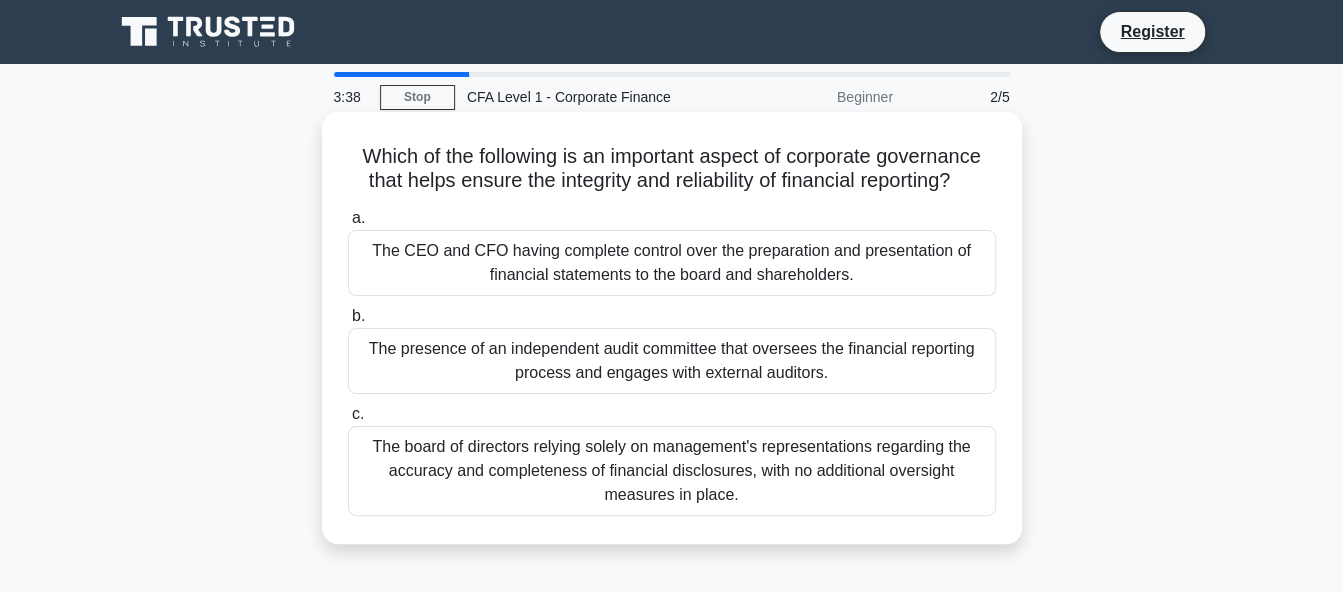 scroll, scrollTop: 0, scrollLeft: 0, axis: both 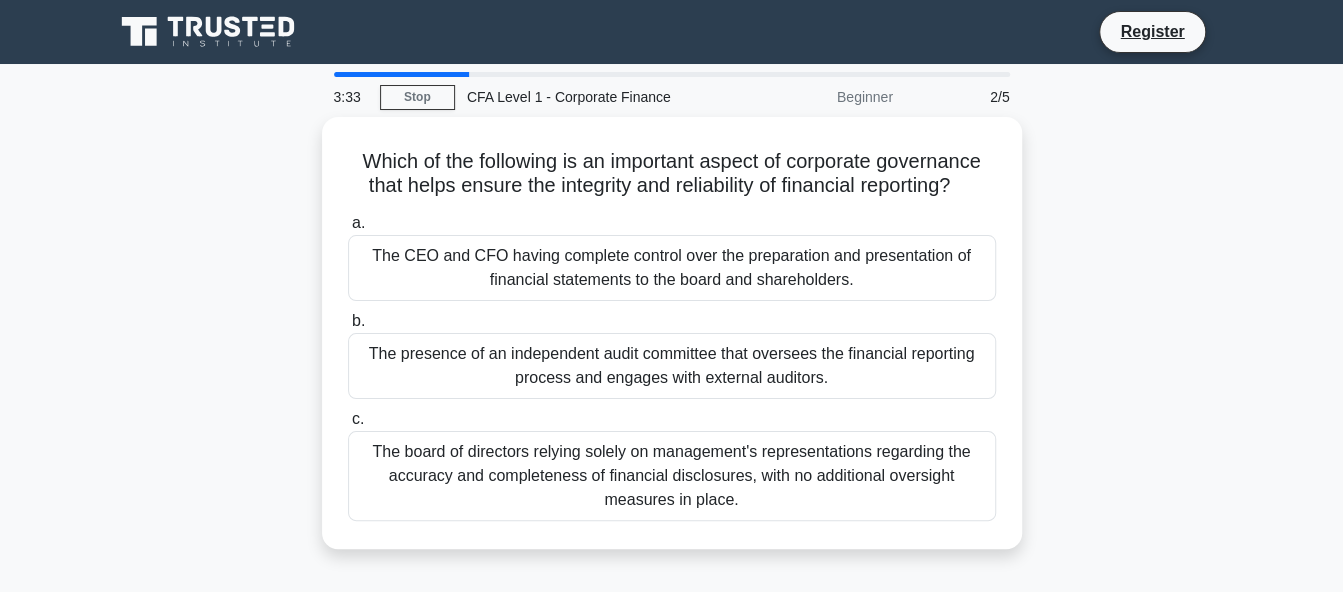 drag, startPoint x: 1350, startPoint y: 141, endPoint x: 1301, endPoint y: 65, distance: 90.426765 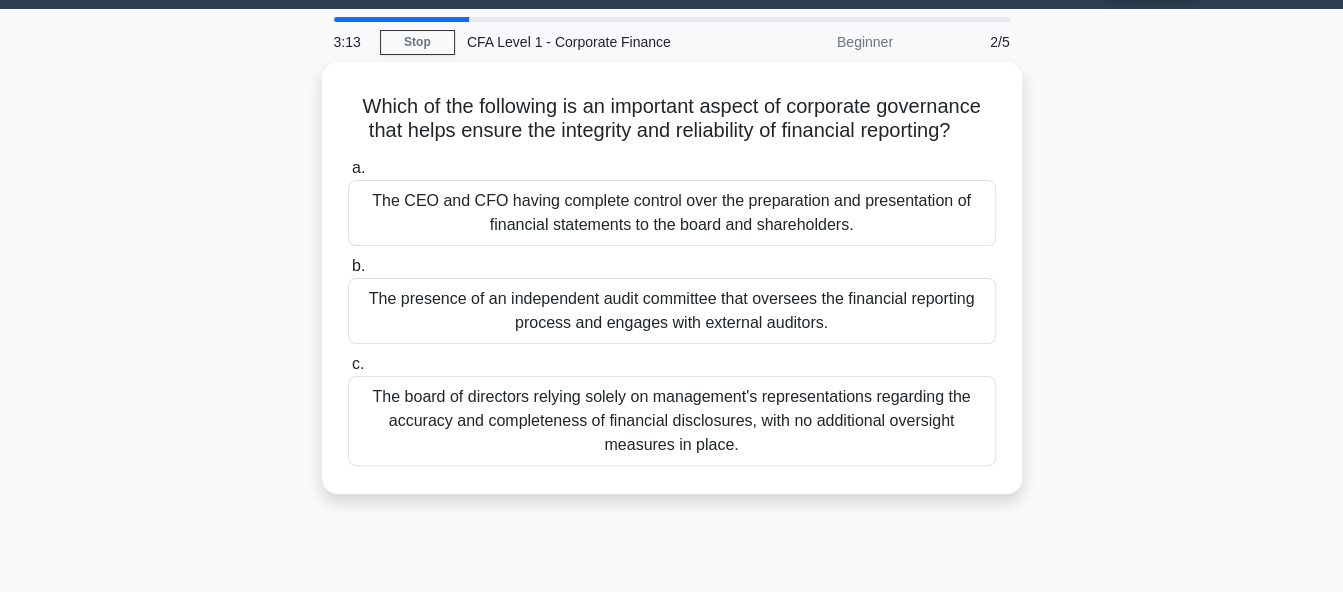 scroll, scrollTop: 56, scrollLeft: 0, axis: vertical 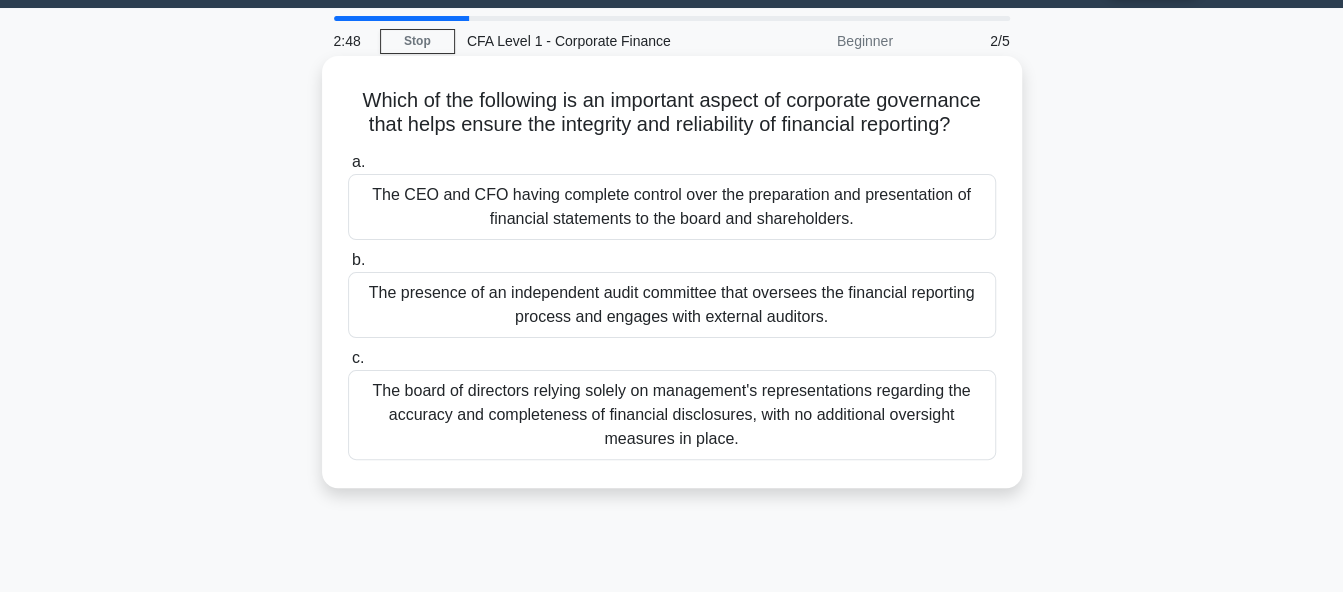 click on "The presence of an independent audit committee that oversees the financial reporting process and engages with external auditors." at bounding box center [672, 305] 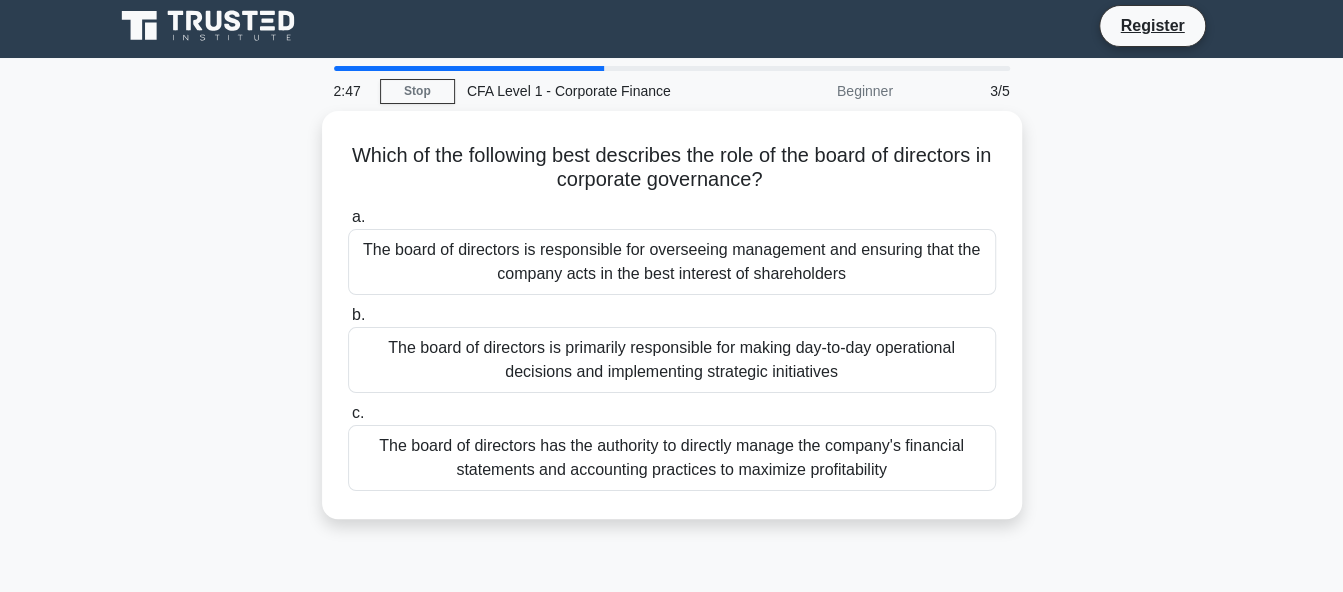 scroll, scrollTop: 0, scrollLeft: 0, axis: both 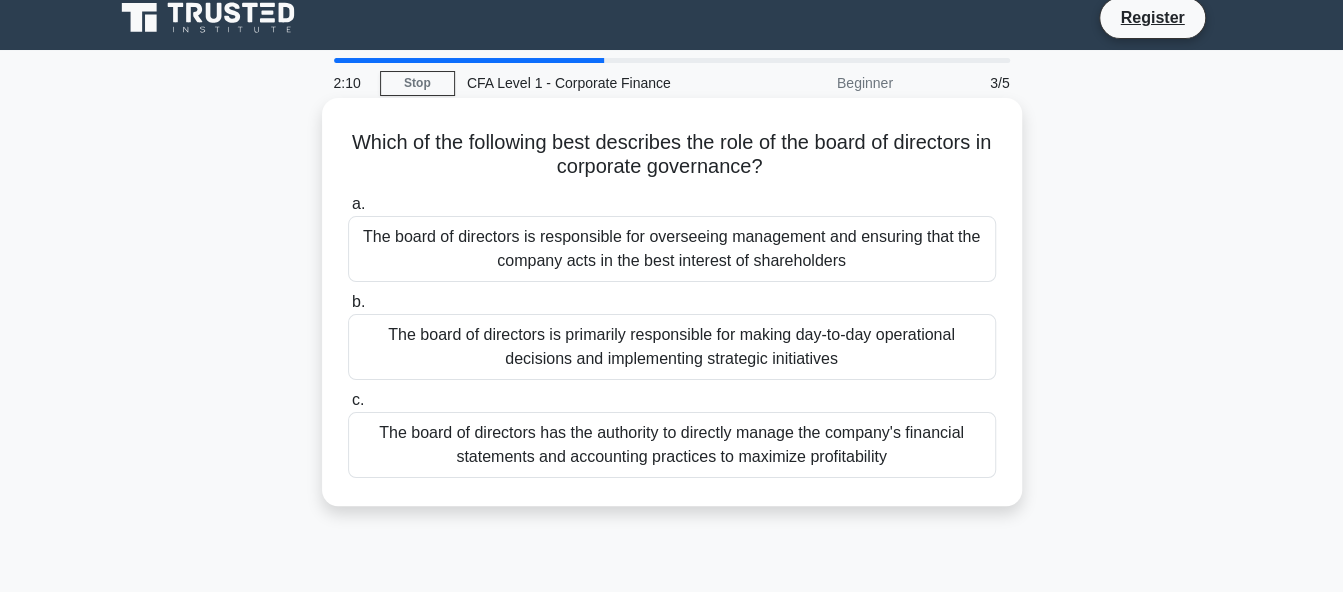 click on "The board of directors is responsible for overseeing management and ensuring that the company acts in the best interest of shareholders" at bounding box center [672, 249] 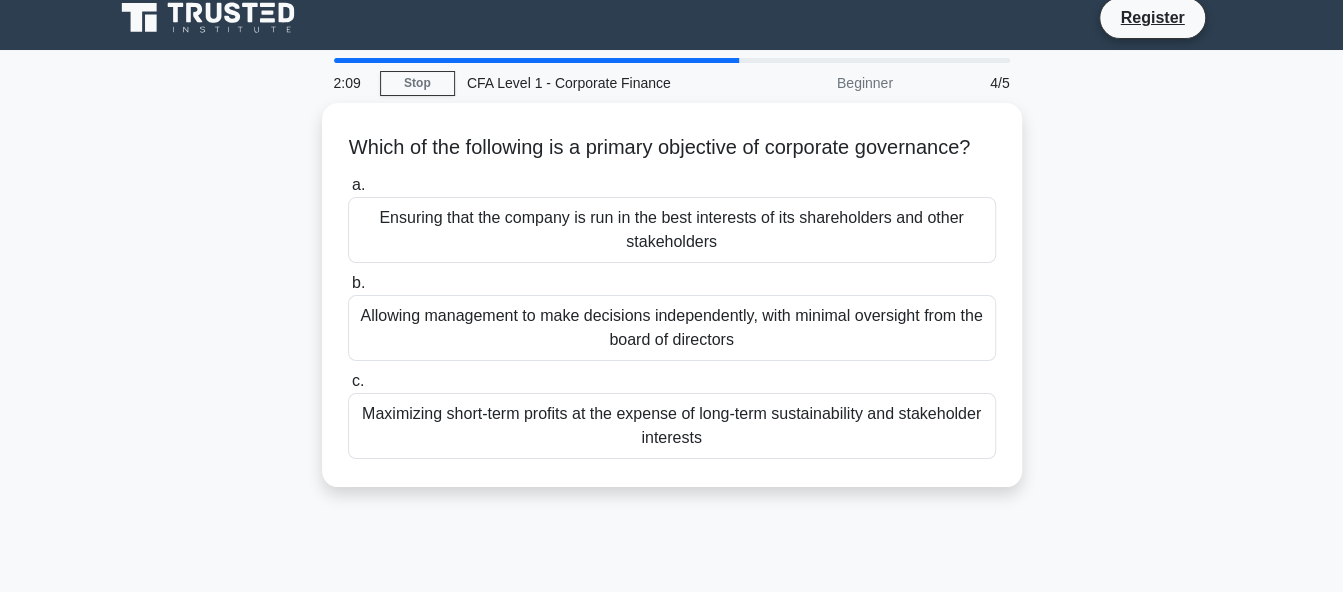scroll, scrollTop: 0, scrollLeft: 0, axis: both 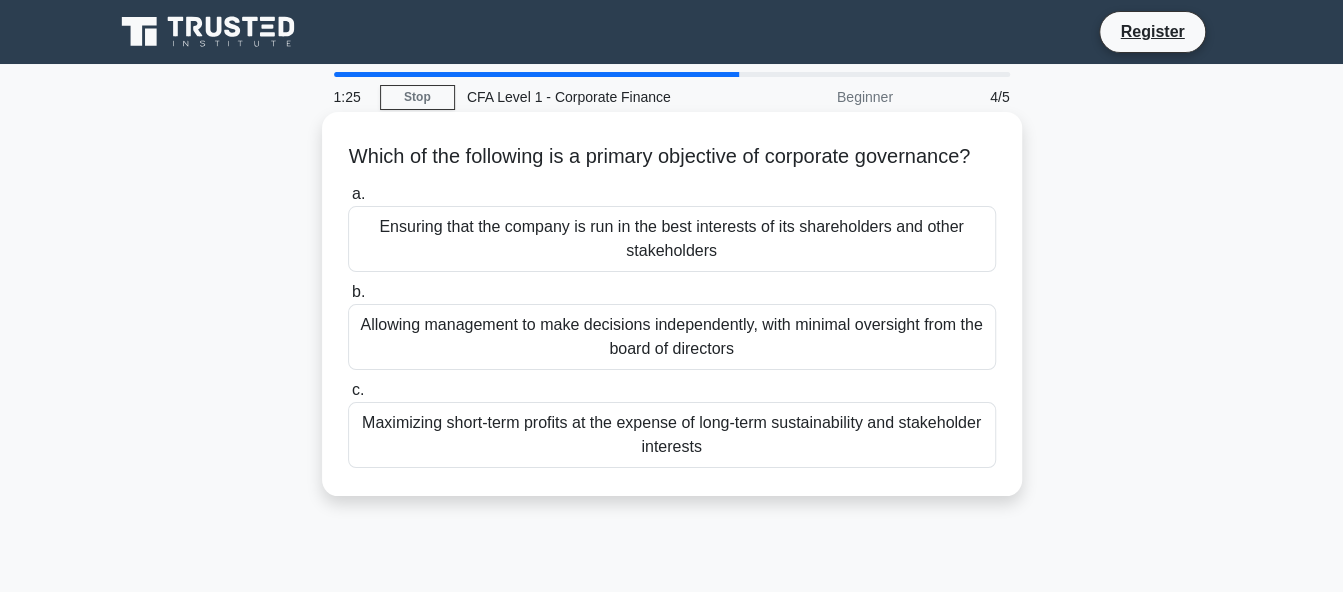 drag, startPoint x: 746, startPoint y: 252, endPoint x: 664, endPoint y: 254, distance: 82.02438 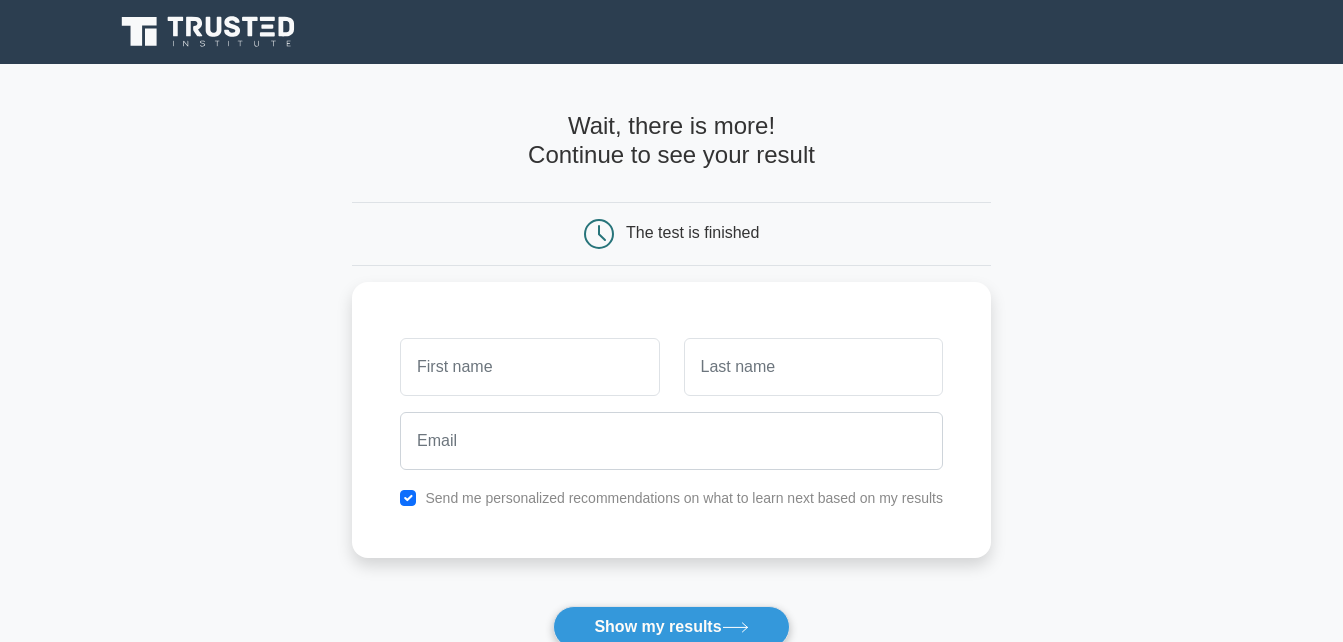 scroll, scrollTop: 0, scrollLeft: 0, axis: both 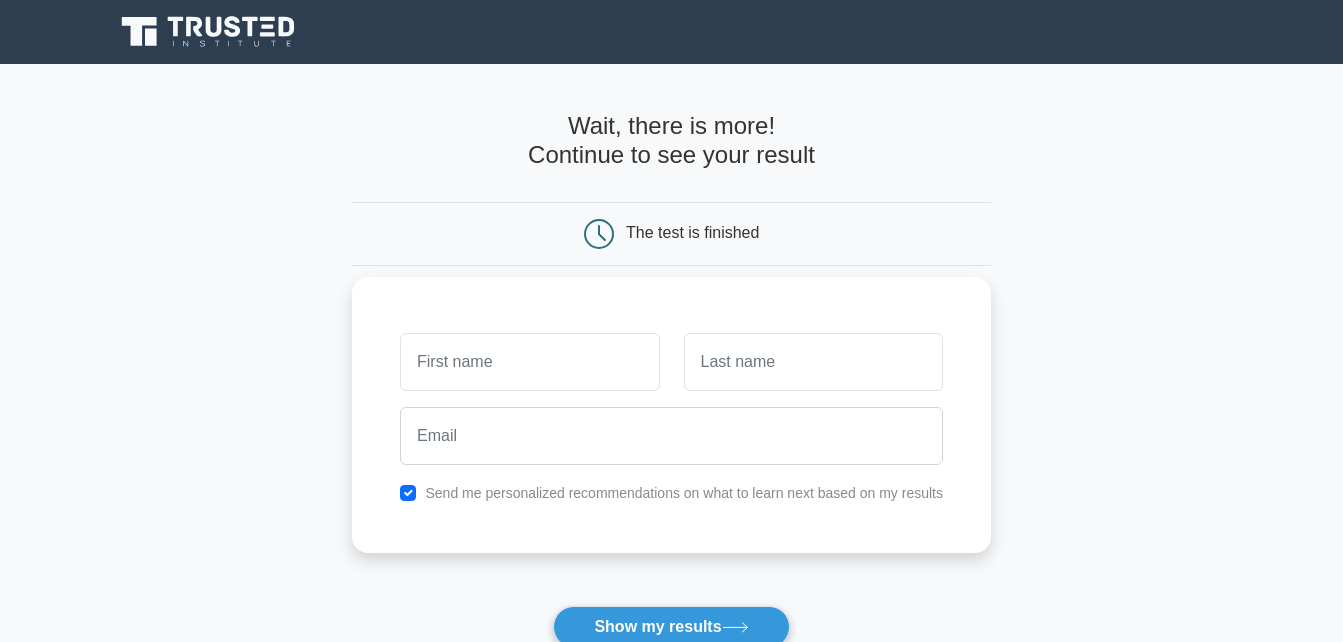 click at bounding box center [529, 362] 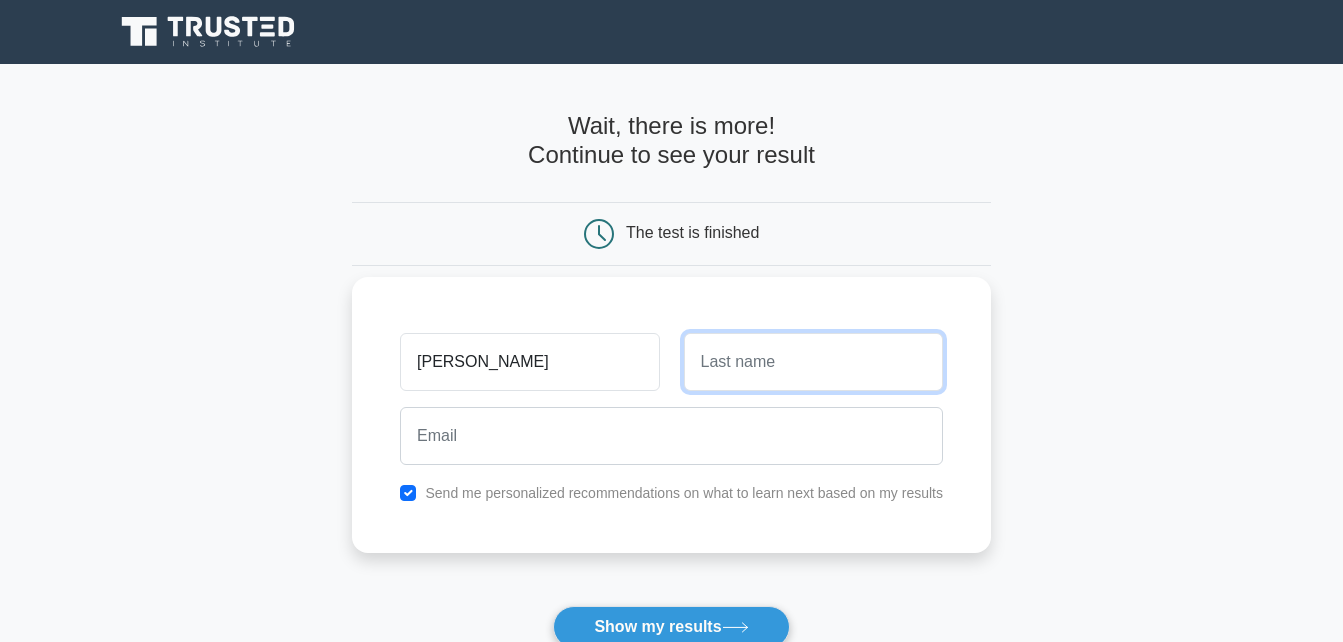 click at bounding box center (813, 362) 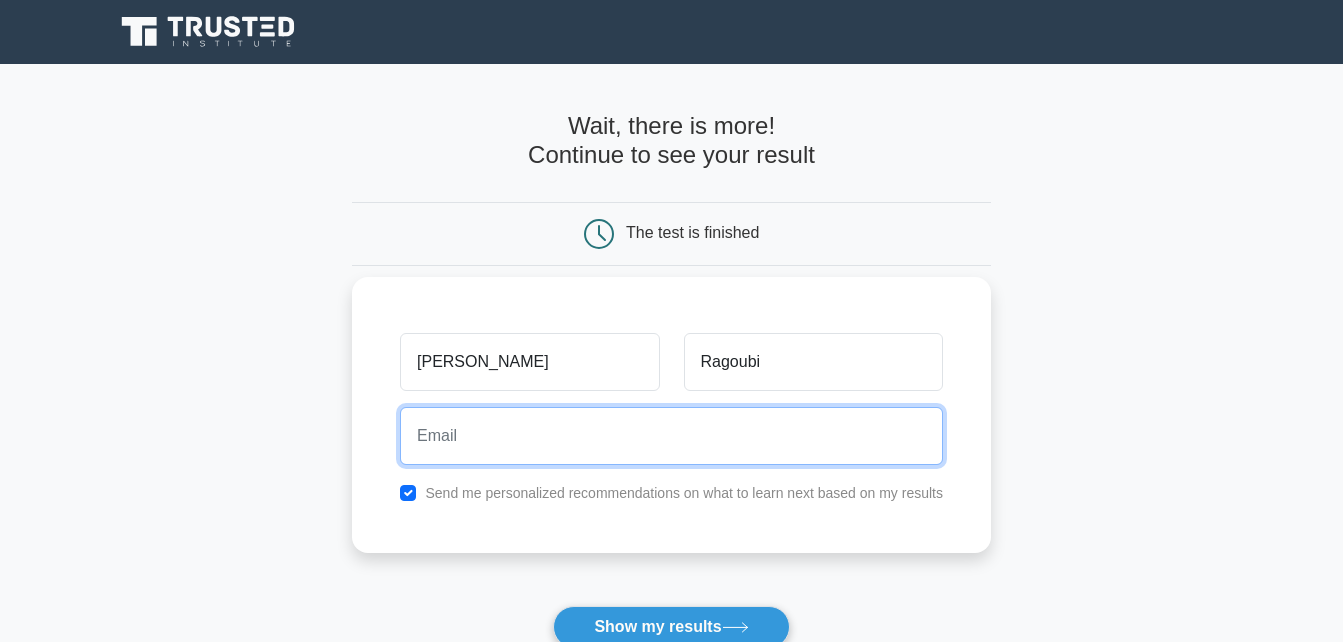 click at bounding box center [671, 436] 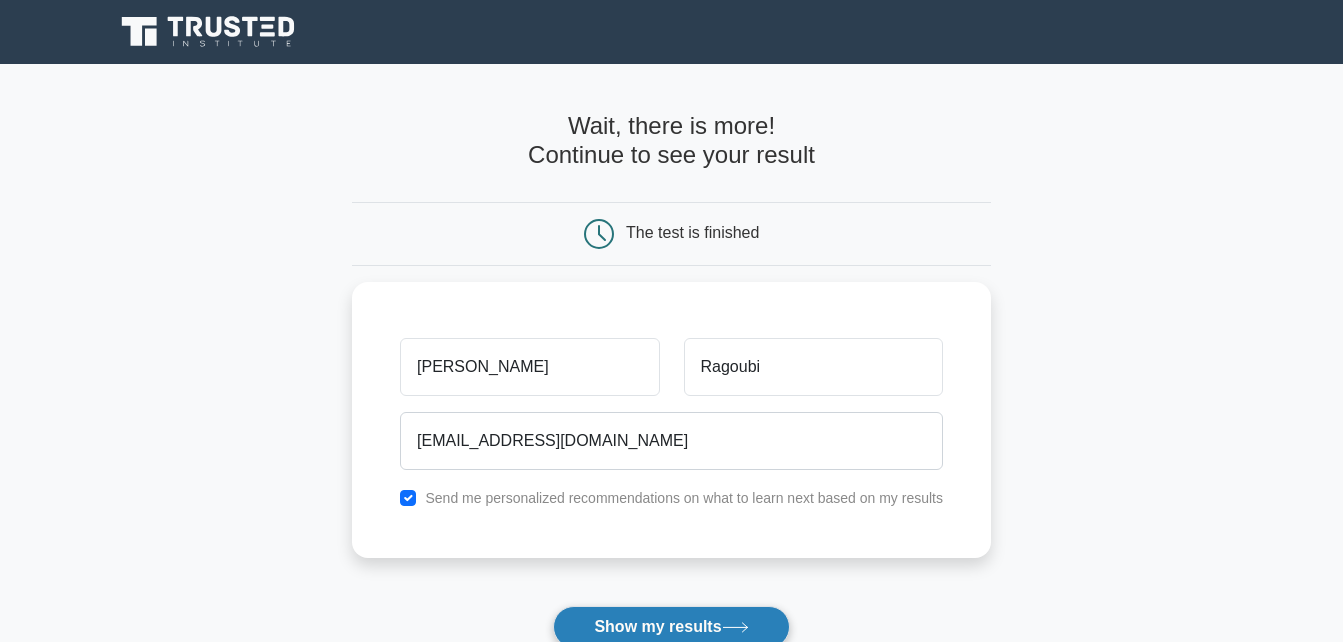 click on "Show my results" at bounding box center [671, 627] 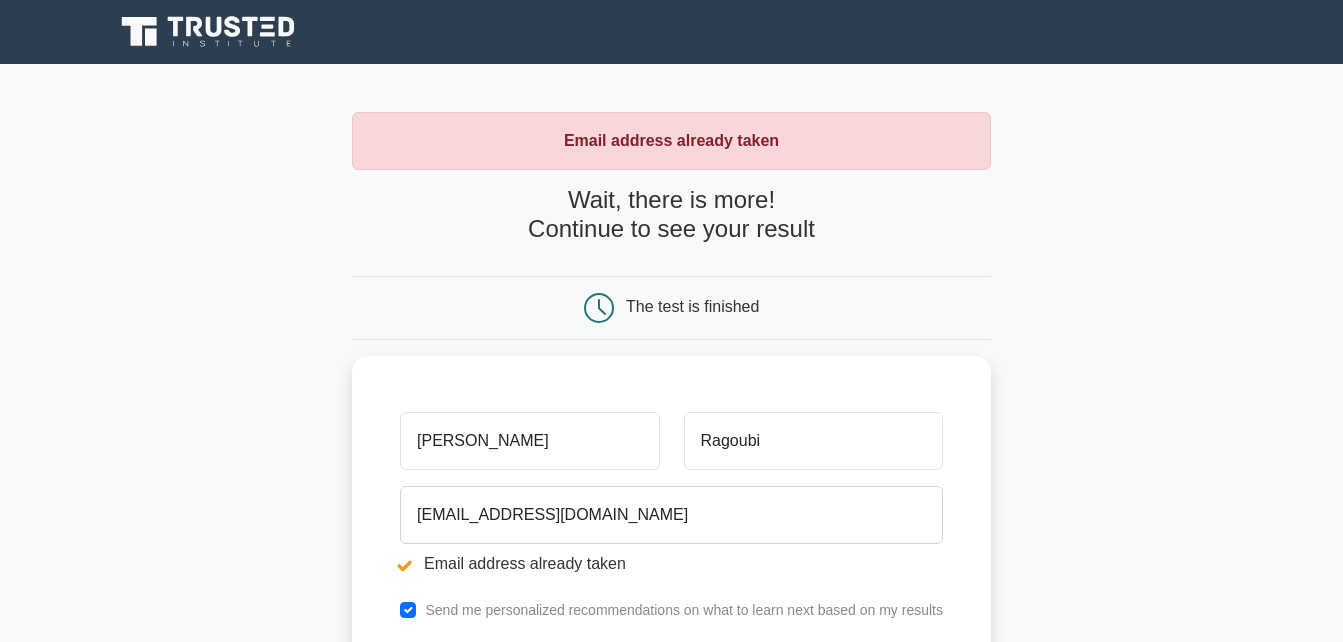 scroll, scrollTop: 0, scrollLeft: 0, axis: both 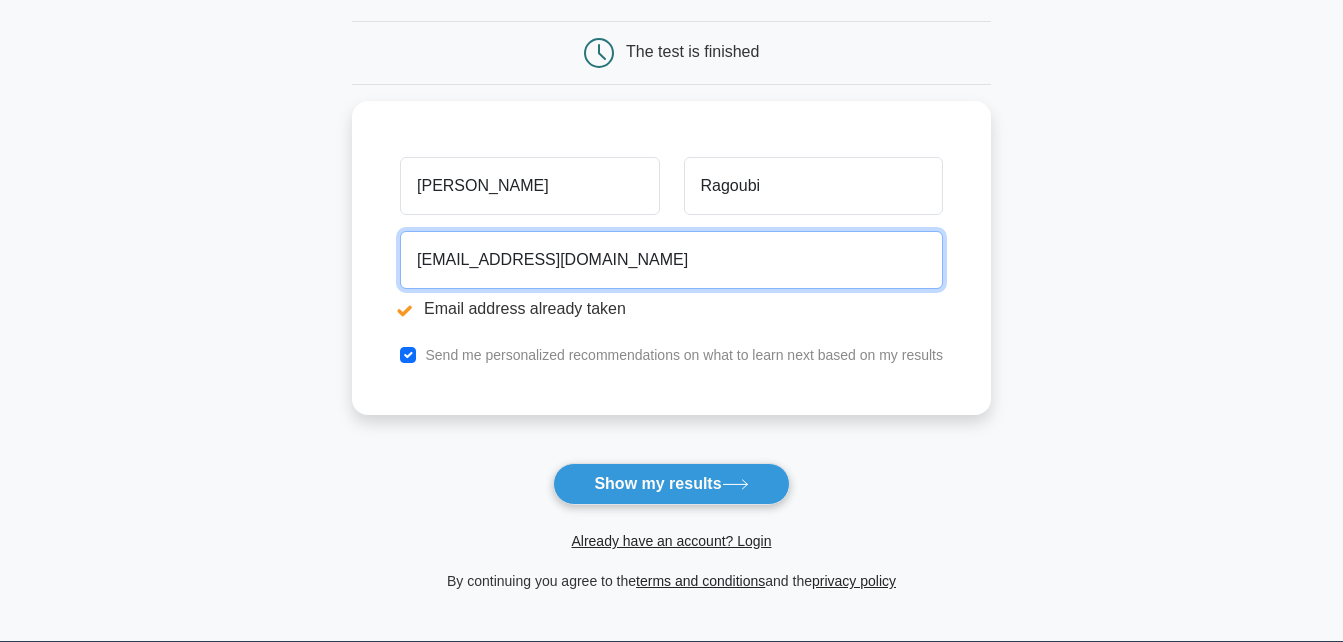 drag, startPoint x: 643, startPoint y: 254, endPoint x: 348, endPoint y: 208, distance: 298.5649 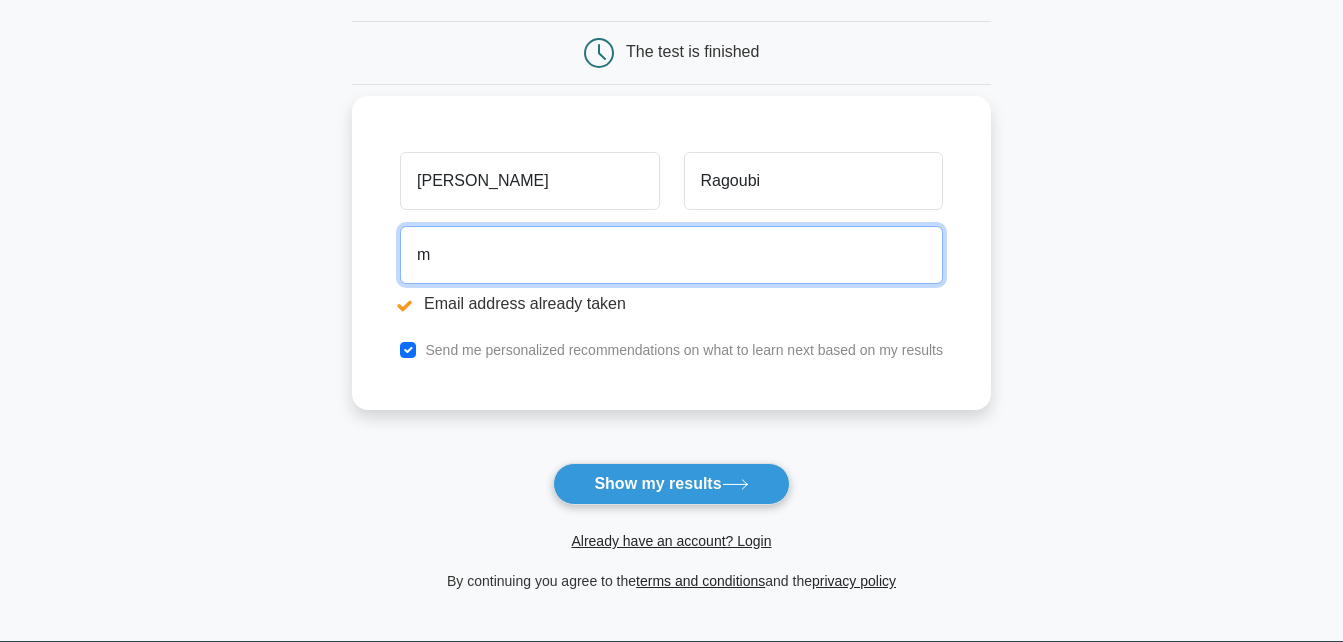 type on "[EMAIL_ADDRESS][DOMAIN_NAME]" 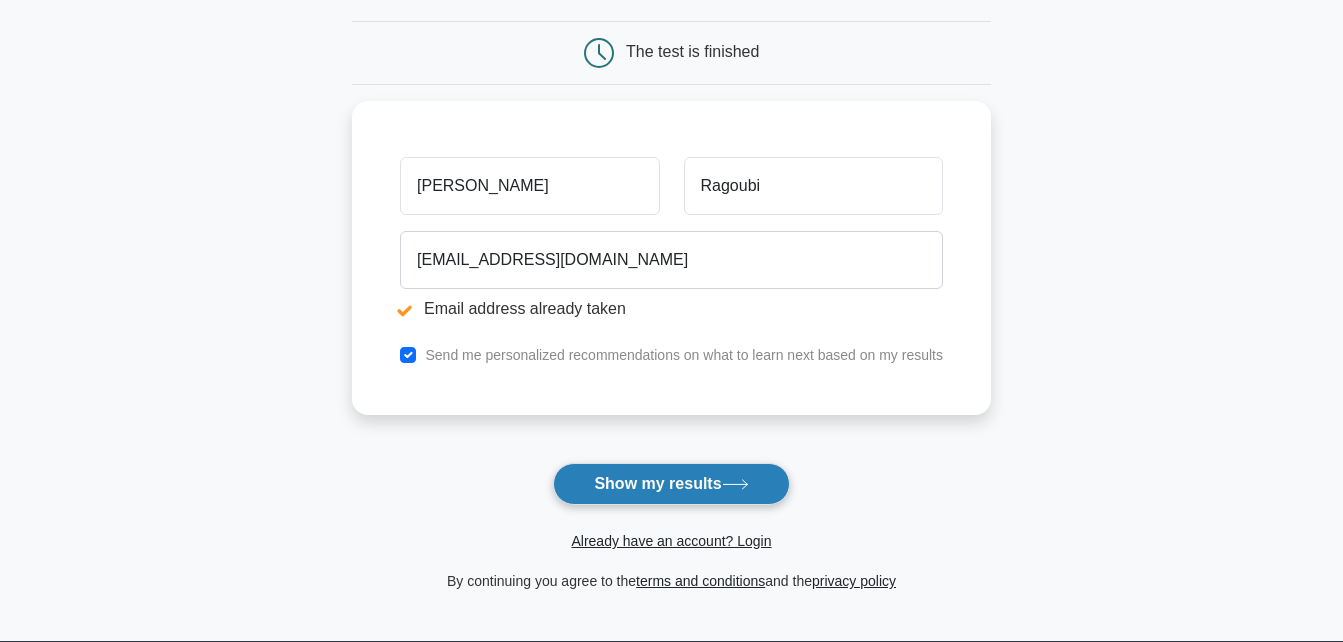 click on "Show my results" at bounding box center (671, 484) 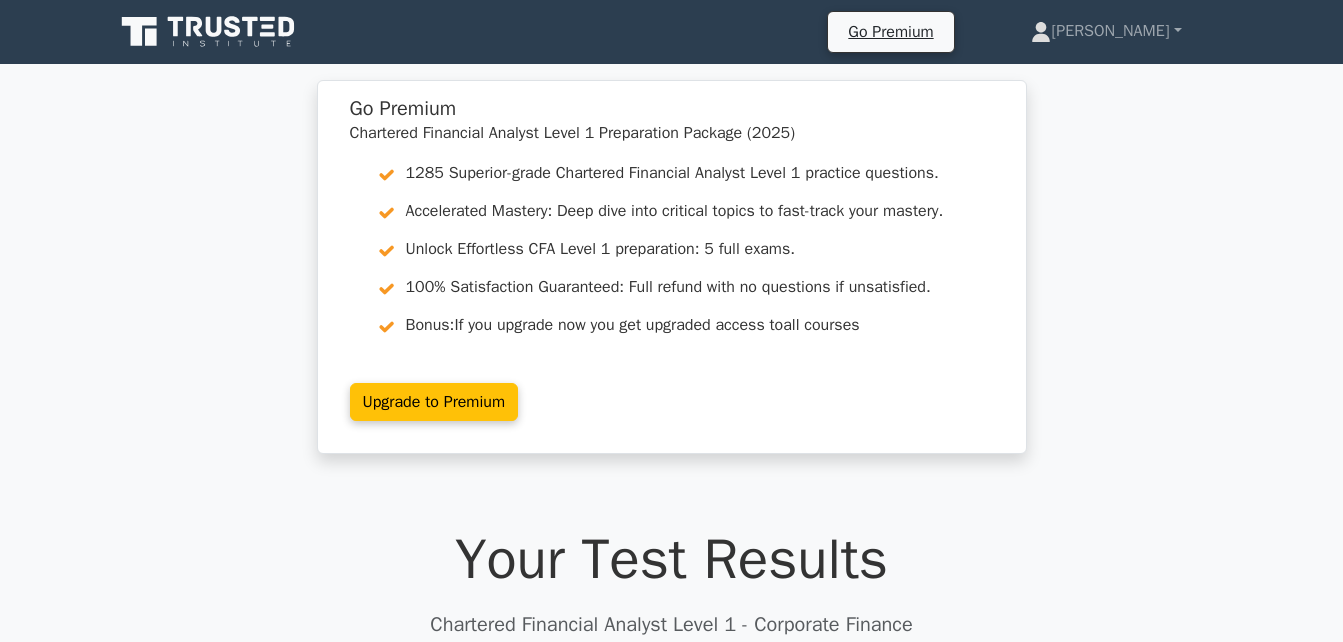 scroll, scrollTop: 0, scrollLeft: 0, axis: both 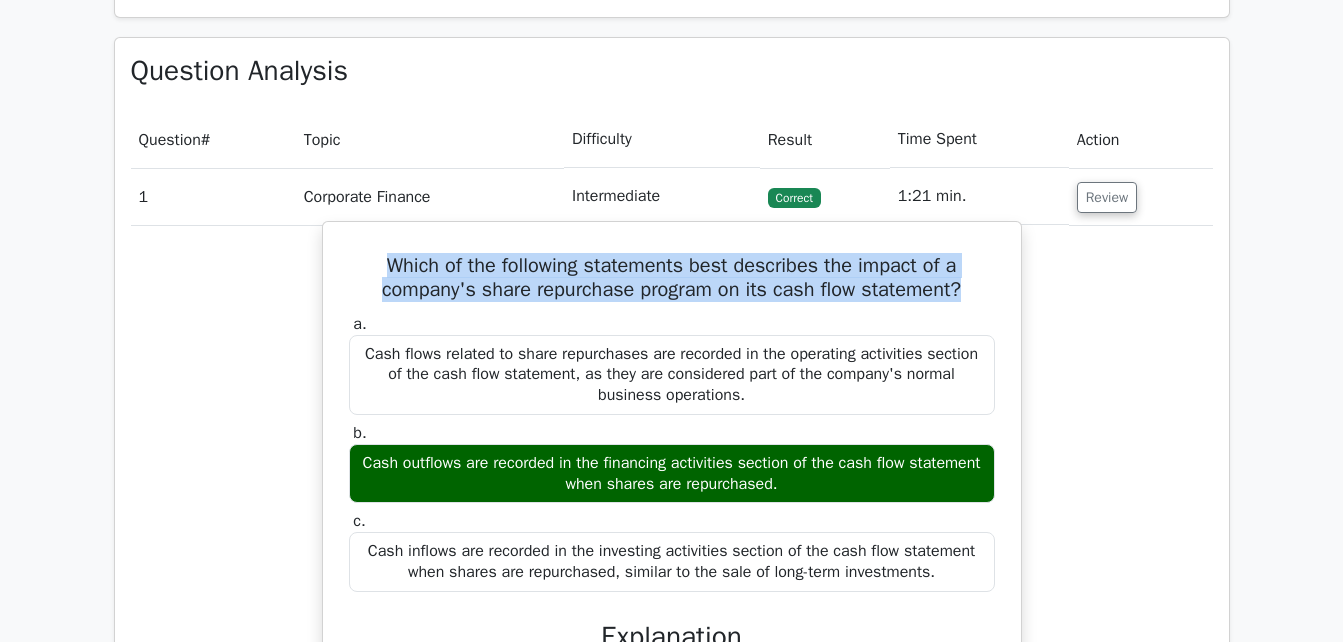 drag, startPoint x: 385, startPoint y: 264, endPoint x: 990, endPoint y: 291, distance: 605.6022 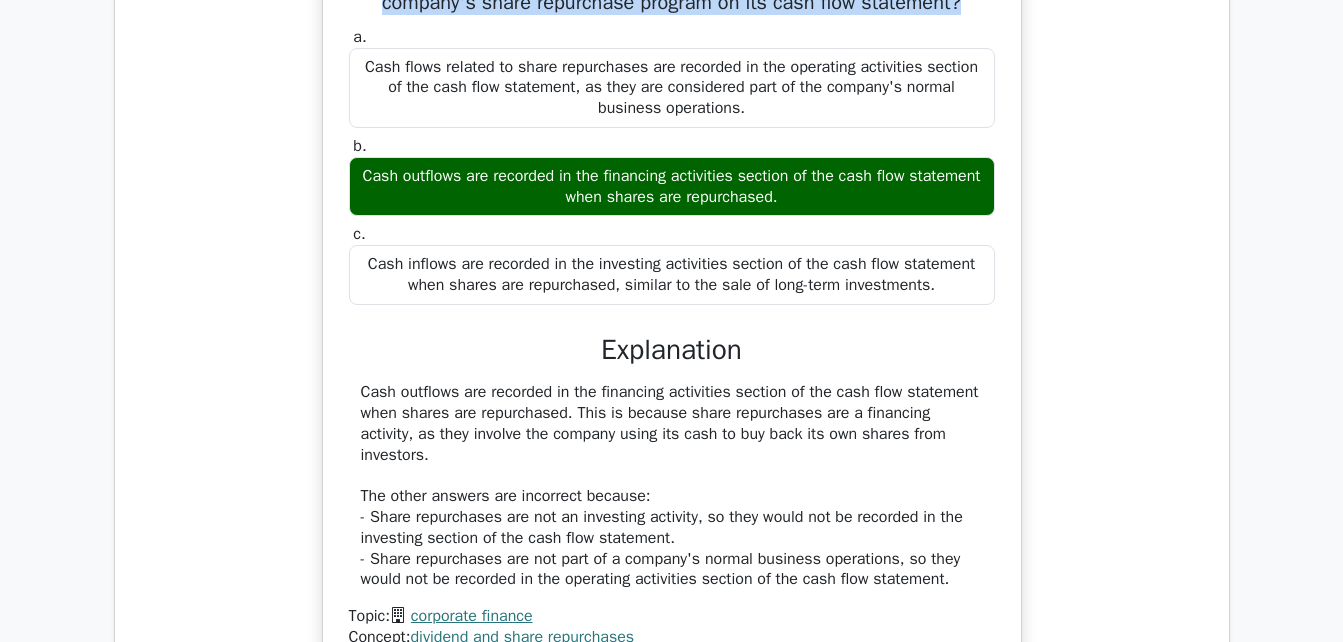 scroll, scrollTop: 1582, scrollLeft: 0, axis: vertical 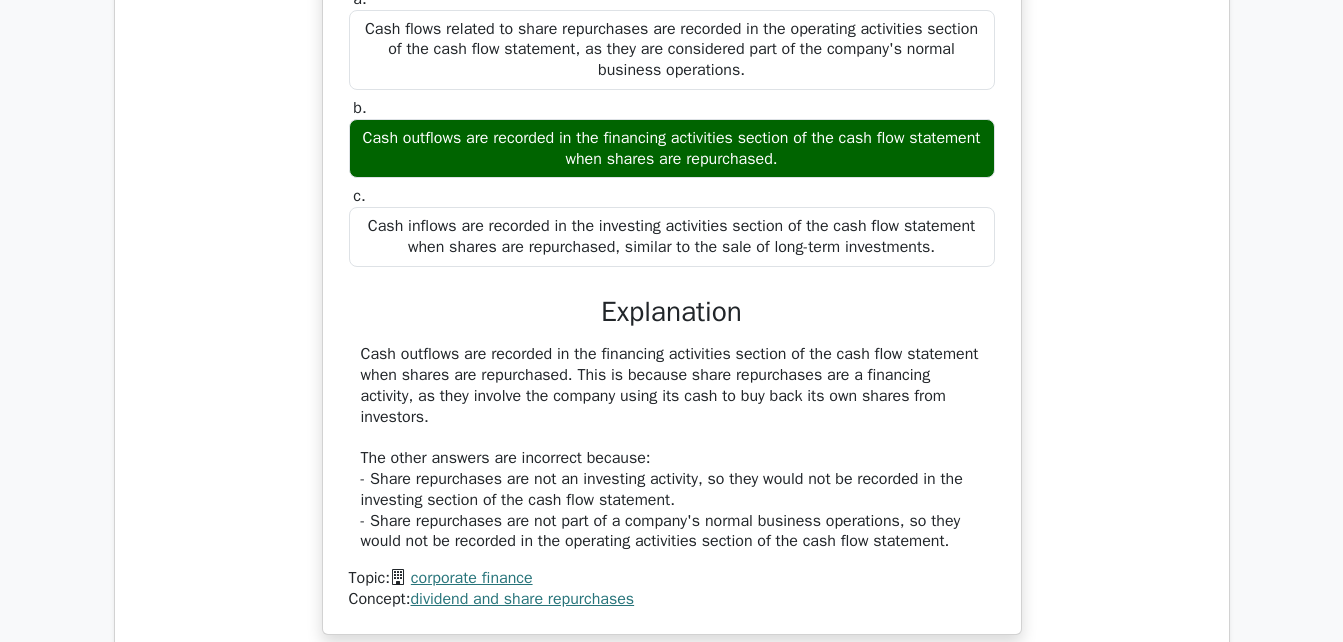 click on "Which of the following statements best describes the impact of a company's share repurchase program on its cash flow statement?
a.
Cash flows related to share repurchases are recorded in the operating activities section of the cash flow statement, as they are considered part of the company's normal business operations.
b. c." at bounding box center [672, 277] 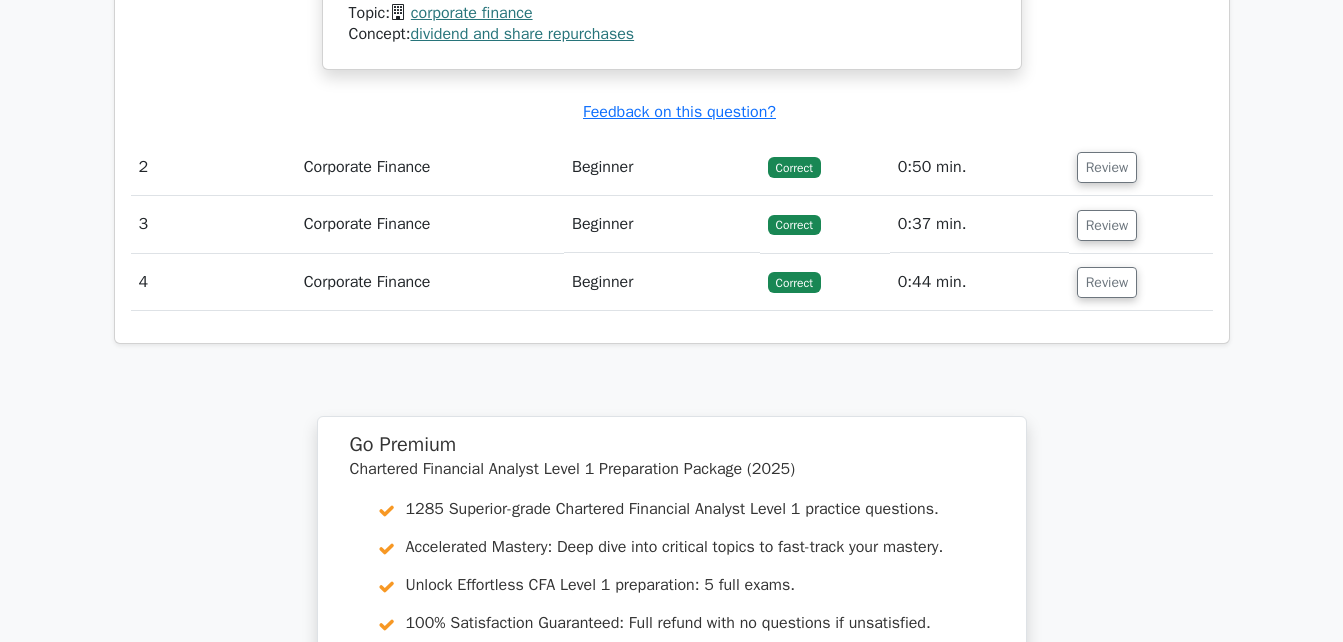 scroll, scrollTop: 2158, scrollLeft: 0, axis: vertical 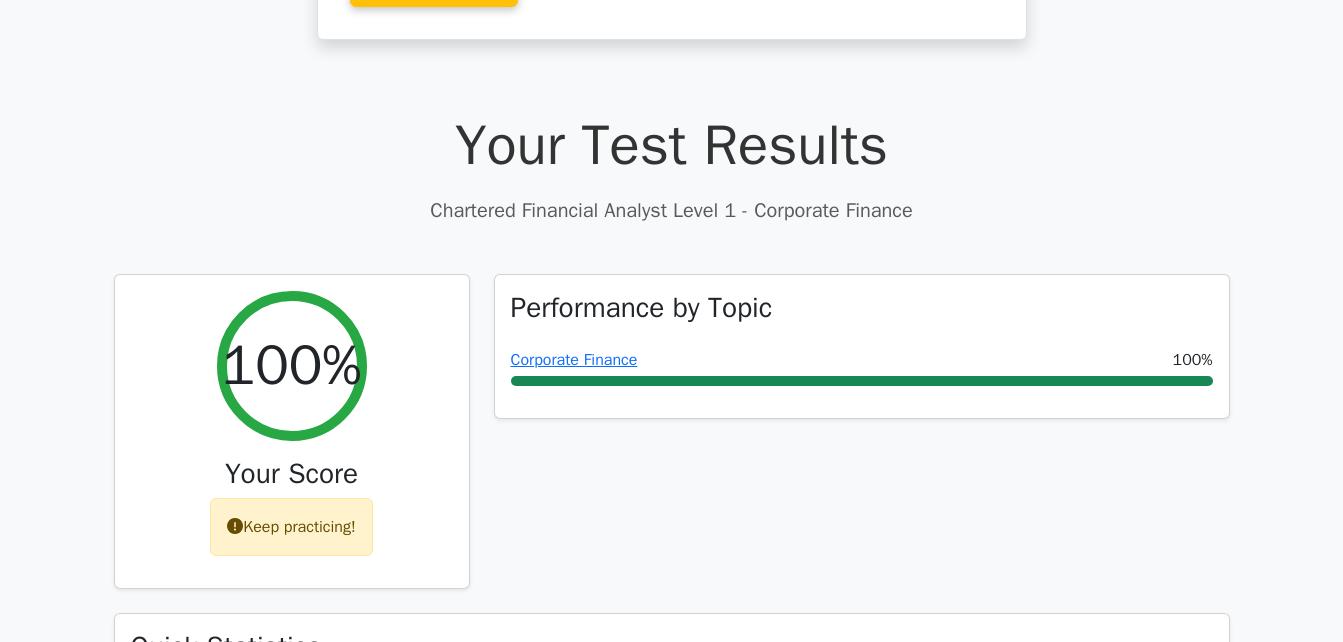 drag, startPoint x: 1328, startPoint y: 130, endPoint x: 1359, endPoint y: 131, distance: 31.016125 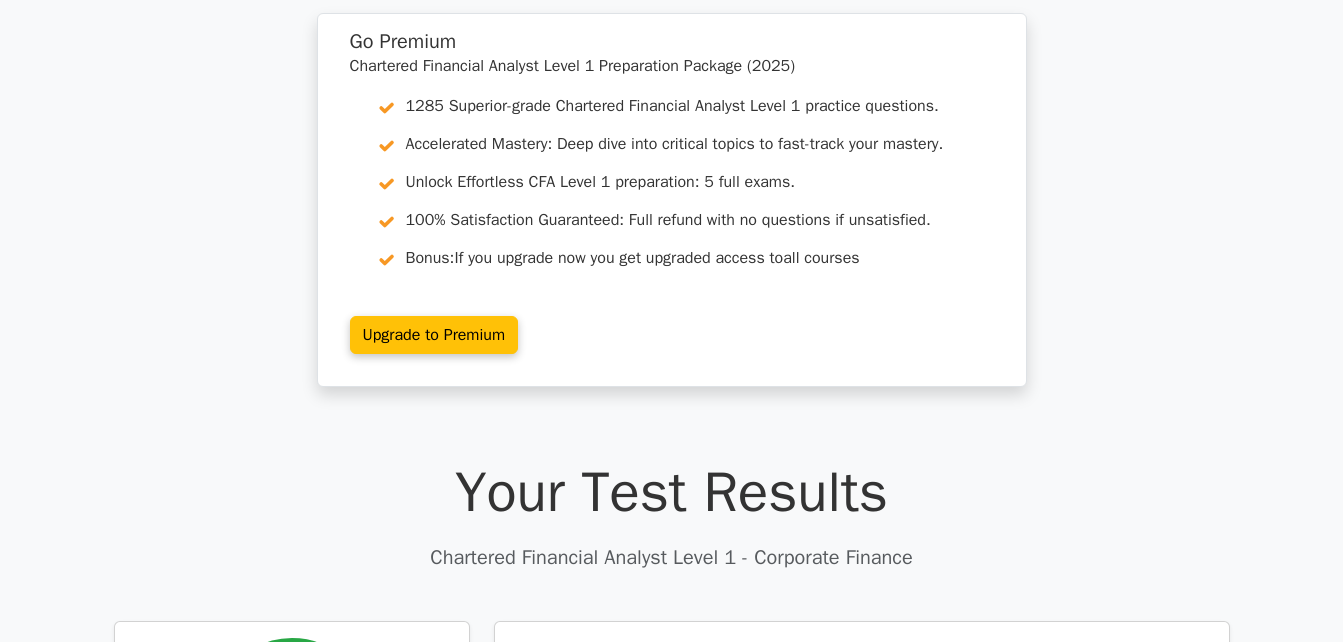 scroll, scrollTop: 0, scrollLeft: 0, axis: both 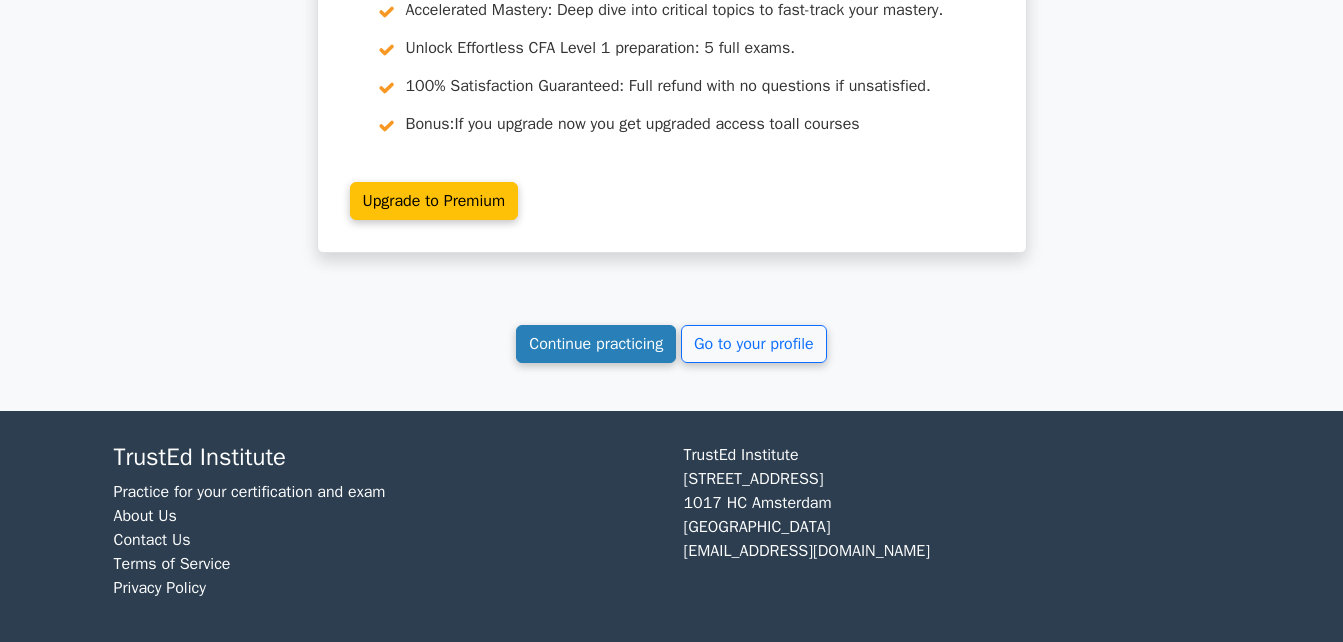 click on "Continue practicing" at bounding box center (596, 344) 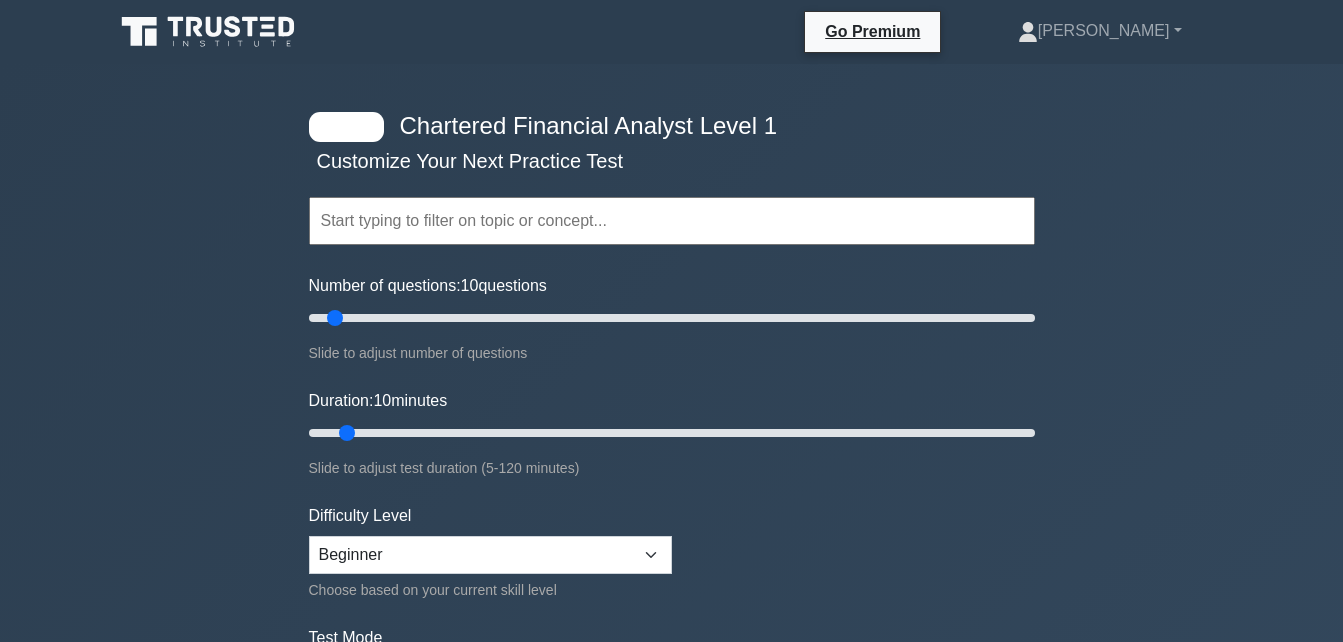 scroll, scrollTop: 0, scrollLeft: 0, axis: both 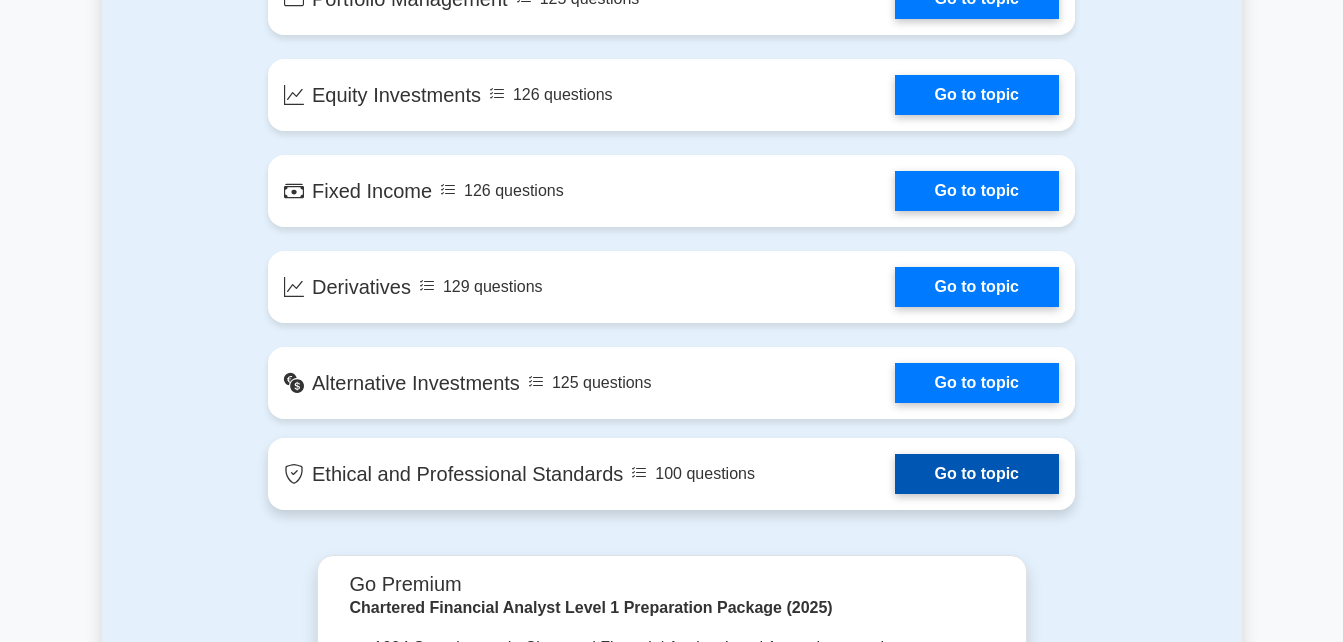click on "Go to topic" at bounding box center (977, 474) 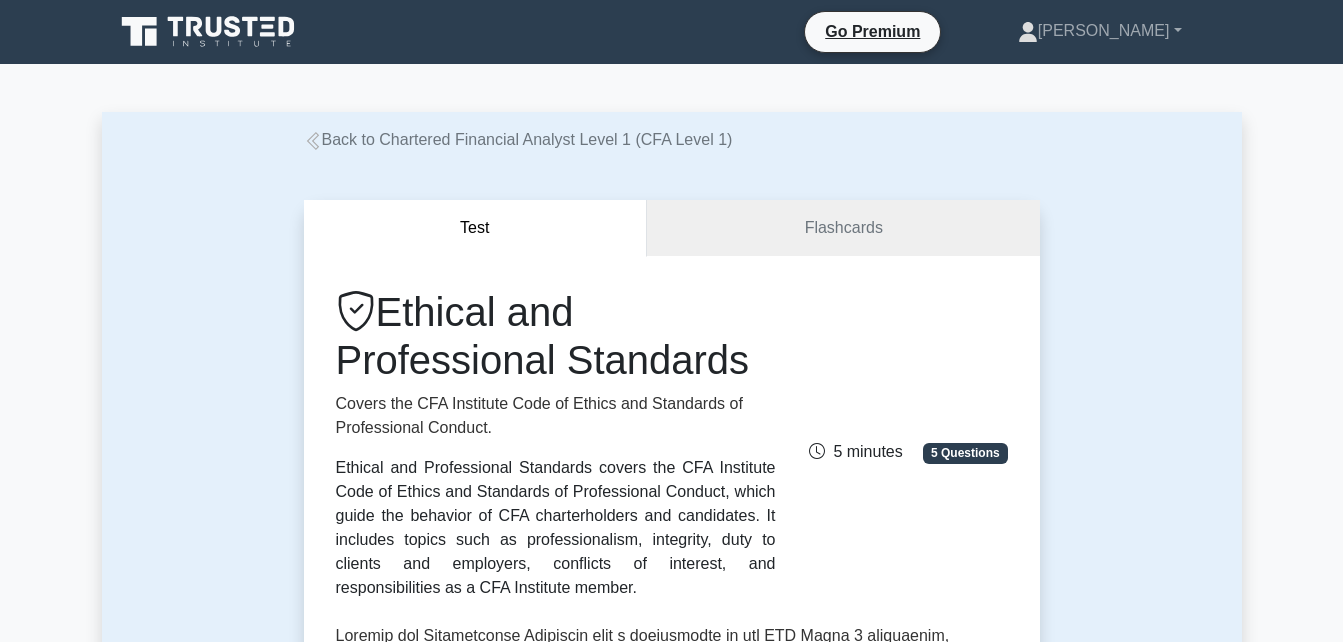scroll, scrollTop: 0, scrollLeft: 0, axis: both 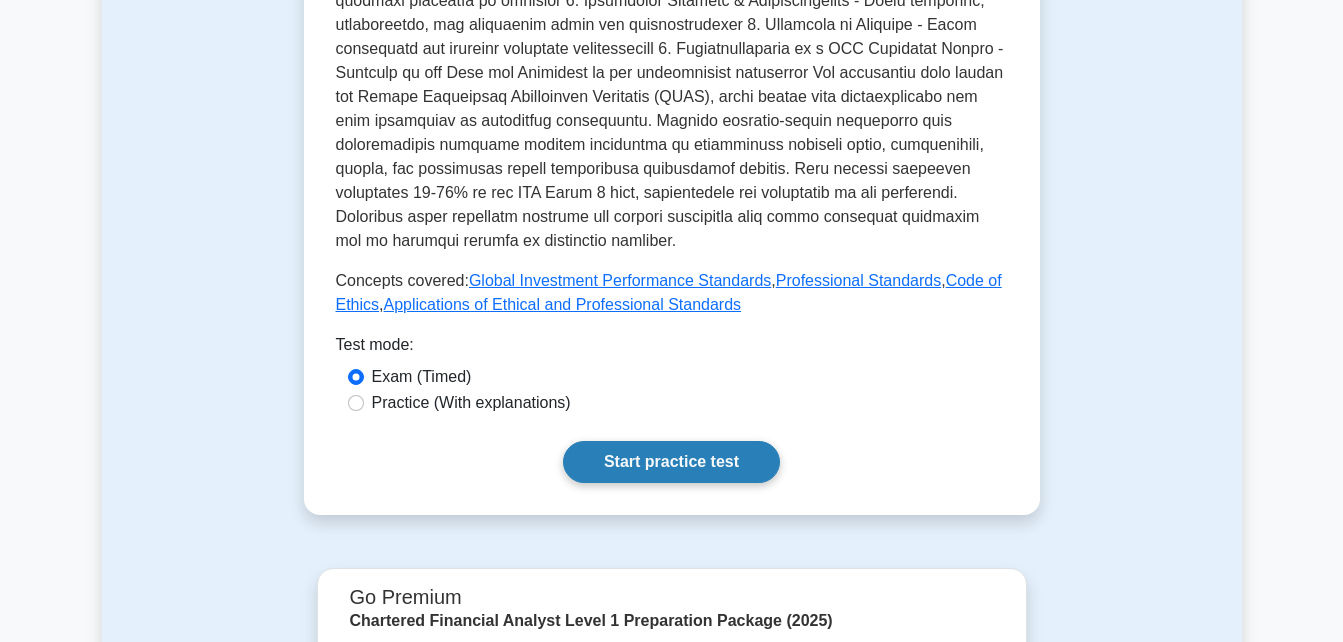 click on "Start practice test" at bounding box center [671, 462] 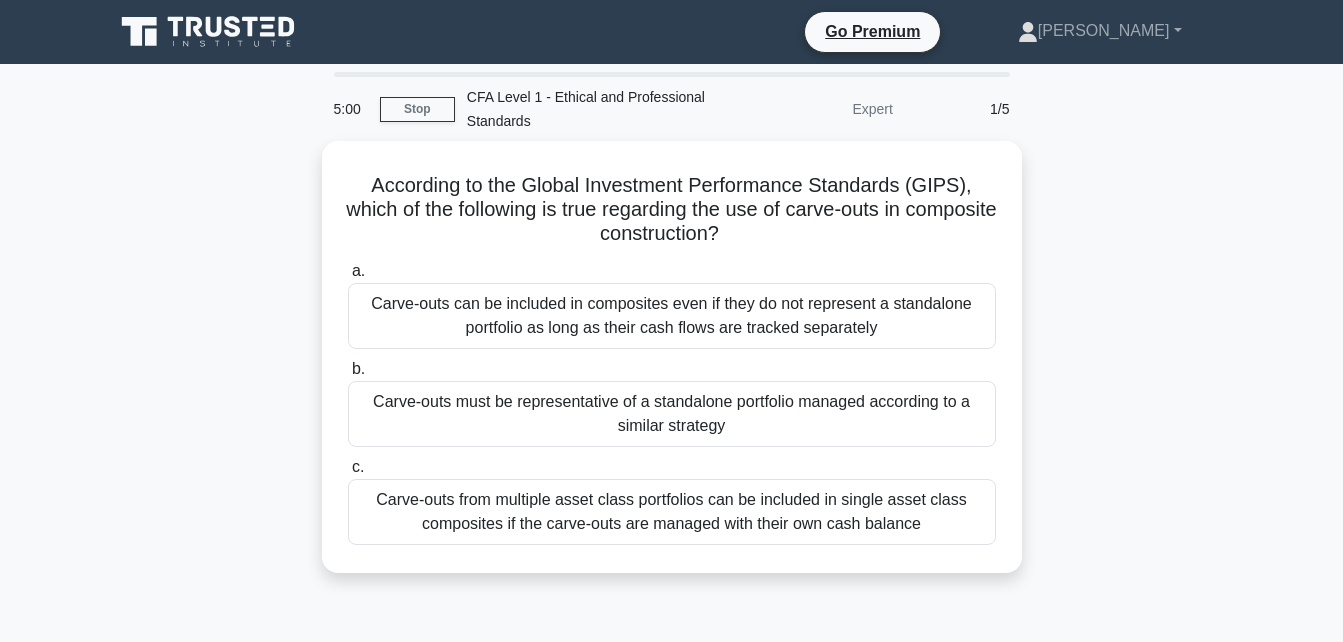 scroll, scrollTop: 0, scrollLeft: 0, axis: both 